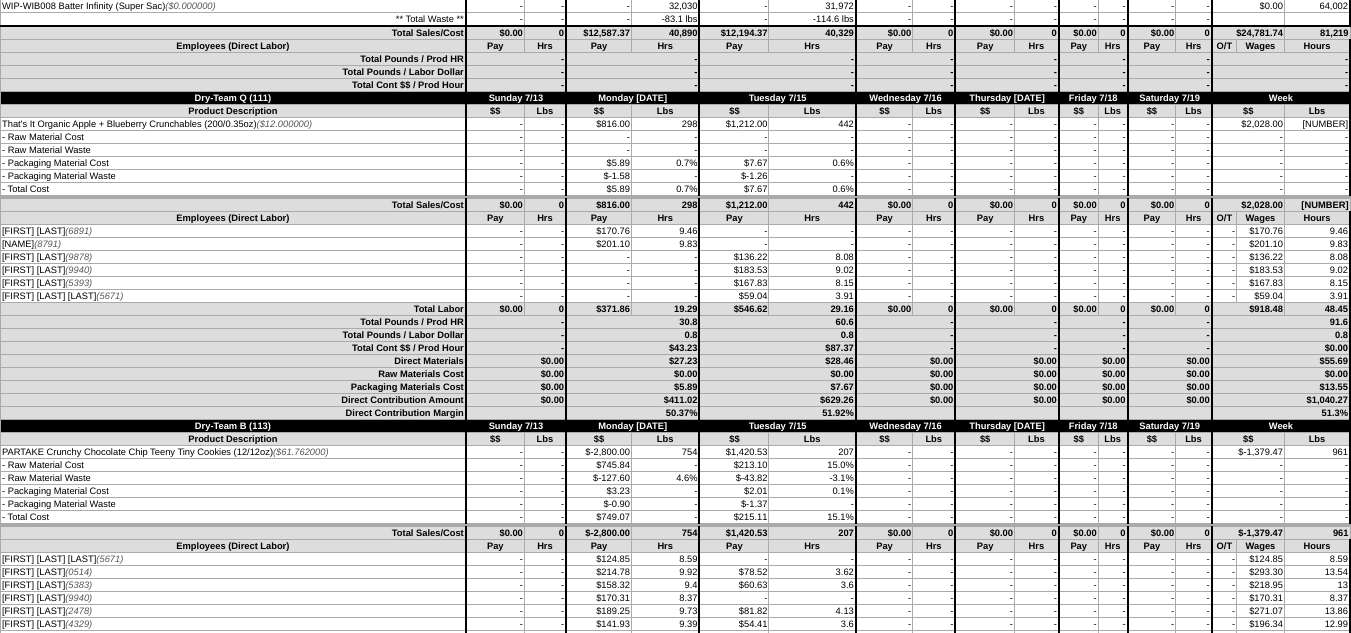 click on "WIP-GF and FF (81) Sunday 7/13 Monday 7/14 Tuesday 7/15 Wednesday 7/16 Thursday 7/17 Friday 7/18 Saturday 7/19 Week
Product Description
$$
Lbs
$$
Lbs
$$
Lbs
$$
Lbs
$$
Lbs
$$
Lbs
$$
Lbs
$$
Lbs
WIP ‐ Partake 06/2025 Crunchy Chocolate Chip Teeny Tiny Cookie                                      ($0.000000)
$$" at bounding box center [675, 2704] 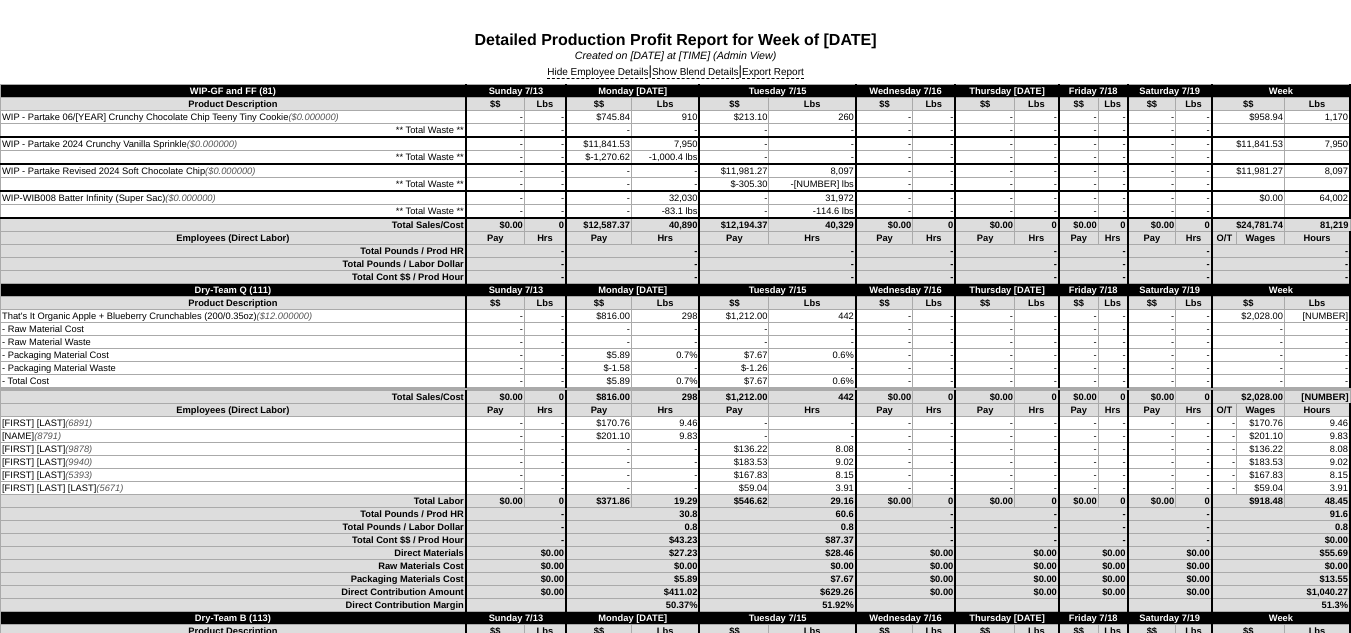 scroll, scrollTop: 0, scrollLeft: 0, axis: both 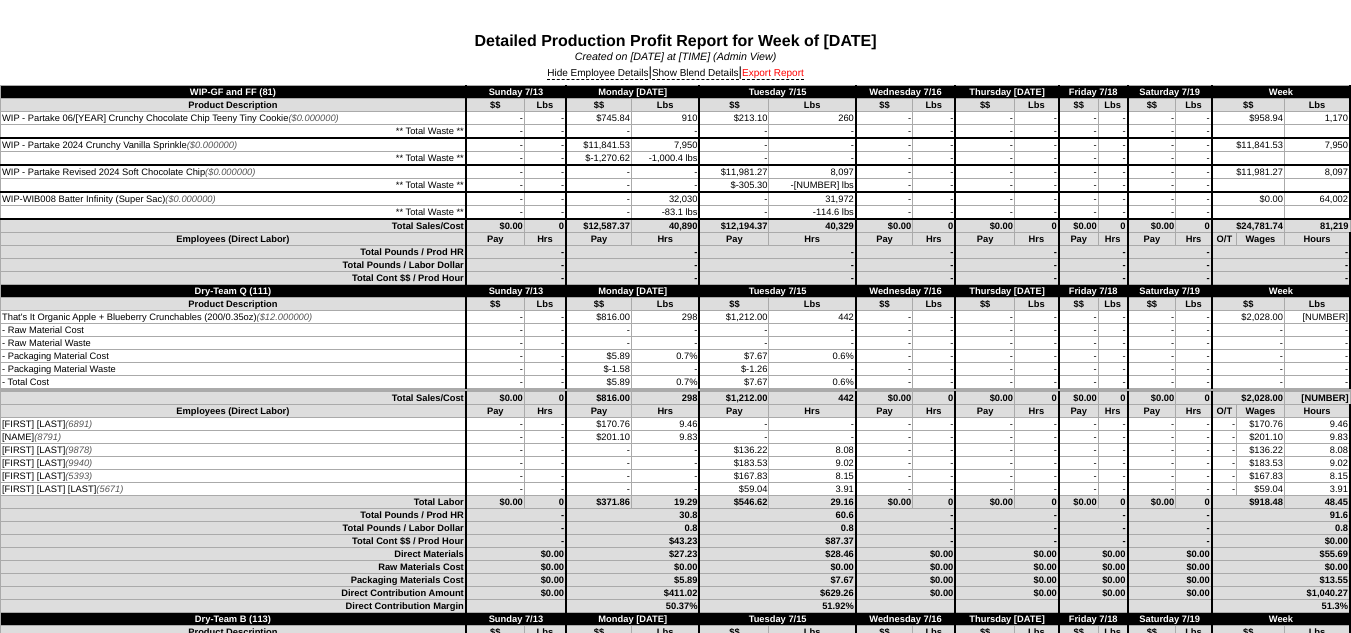 click on "Export Report" at bounding box center [773, 74] 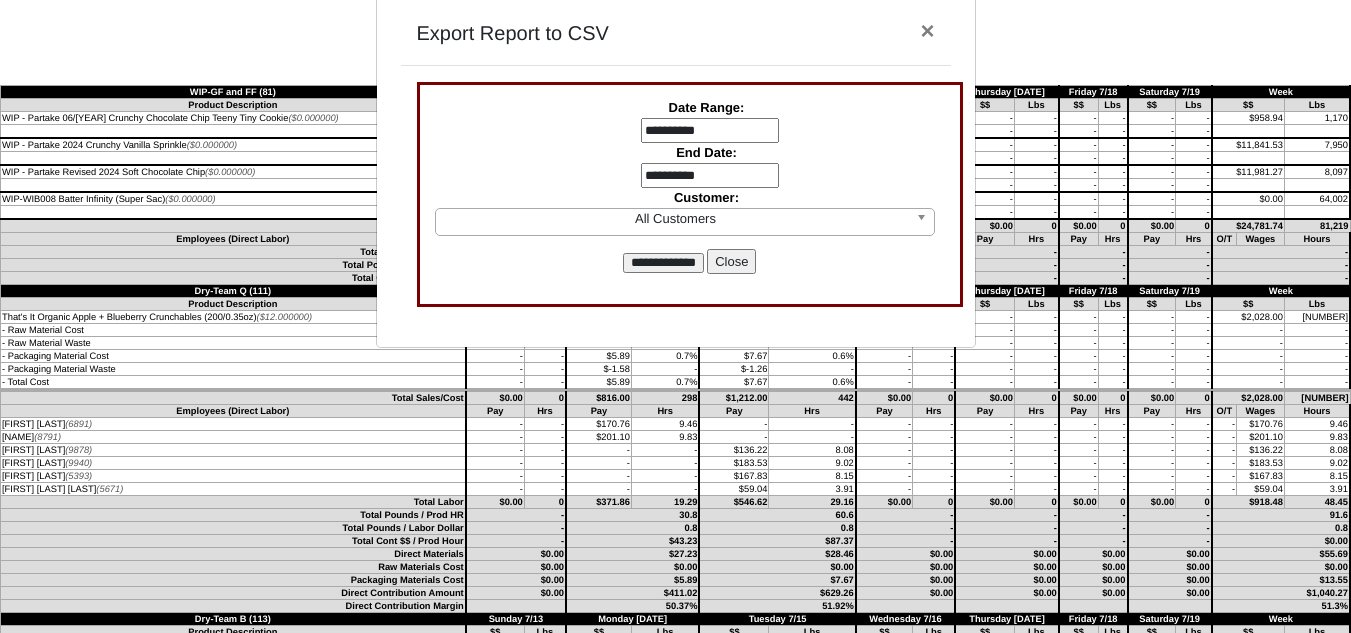 click on "**********" at bounding box center (710, 131) 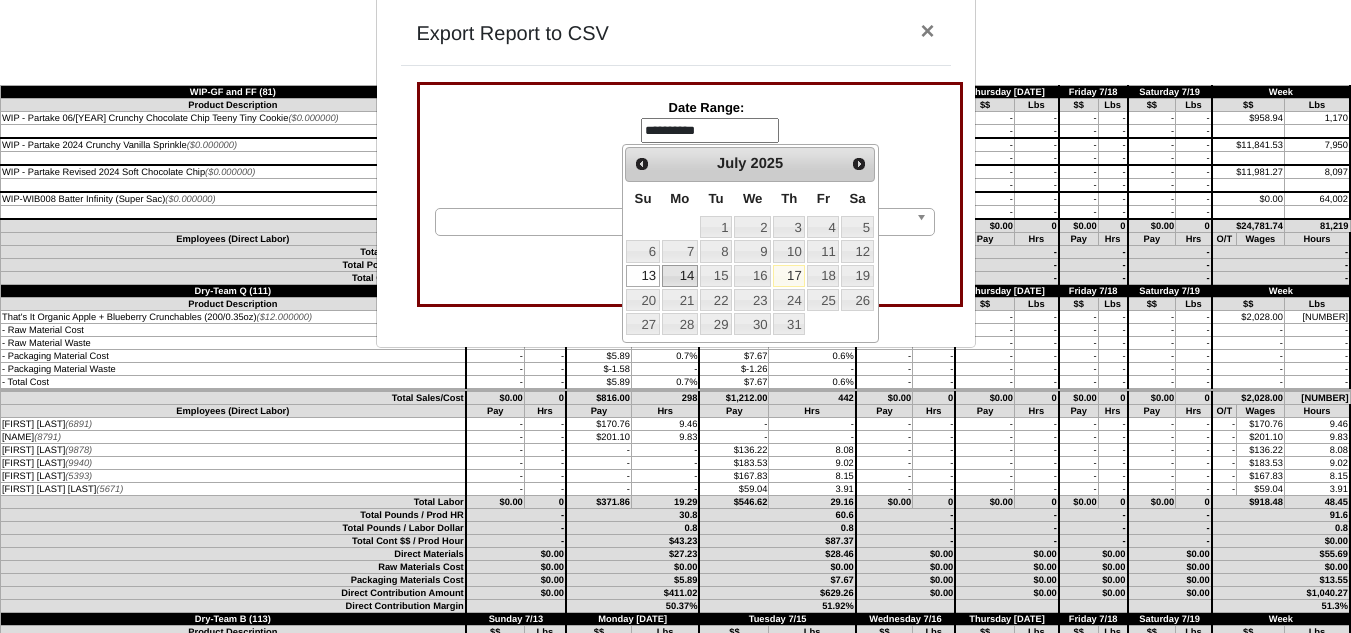 click on "14" at bounding box center [680, 276] 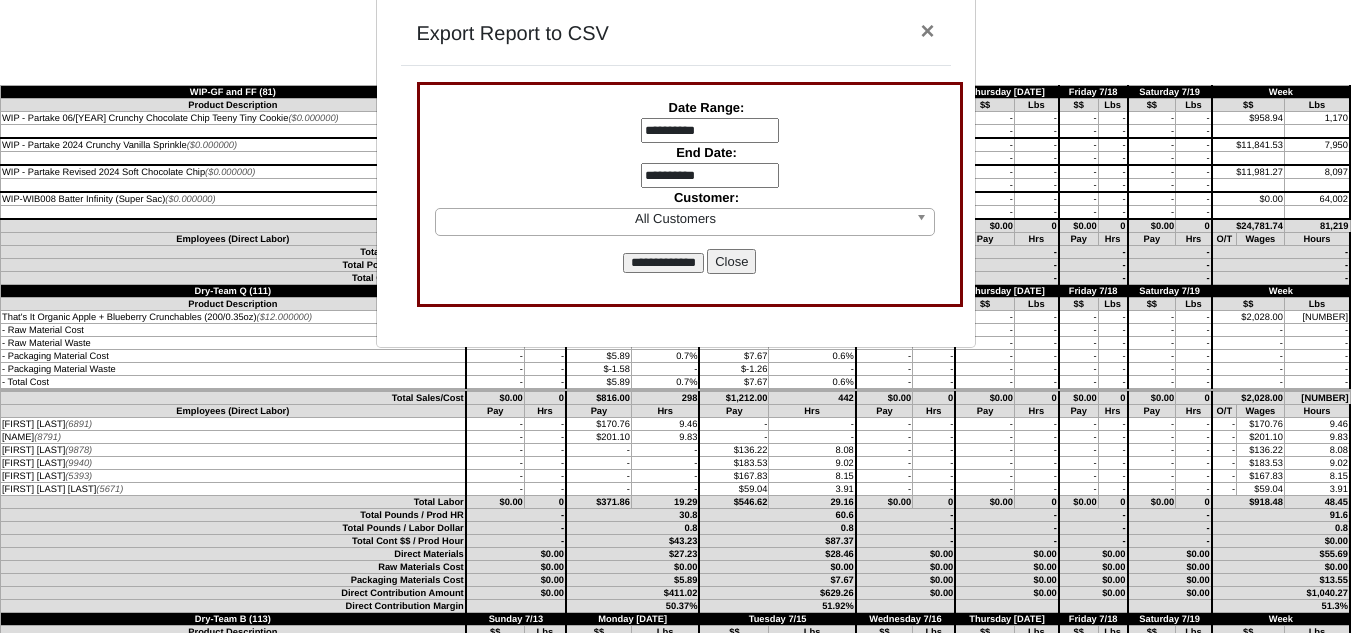 click on "**********" at bounding box center [710, 165] 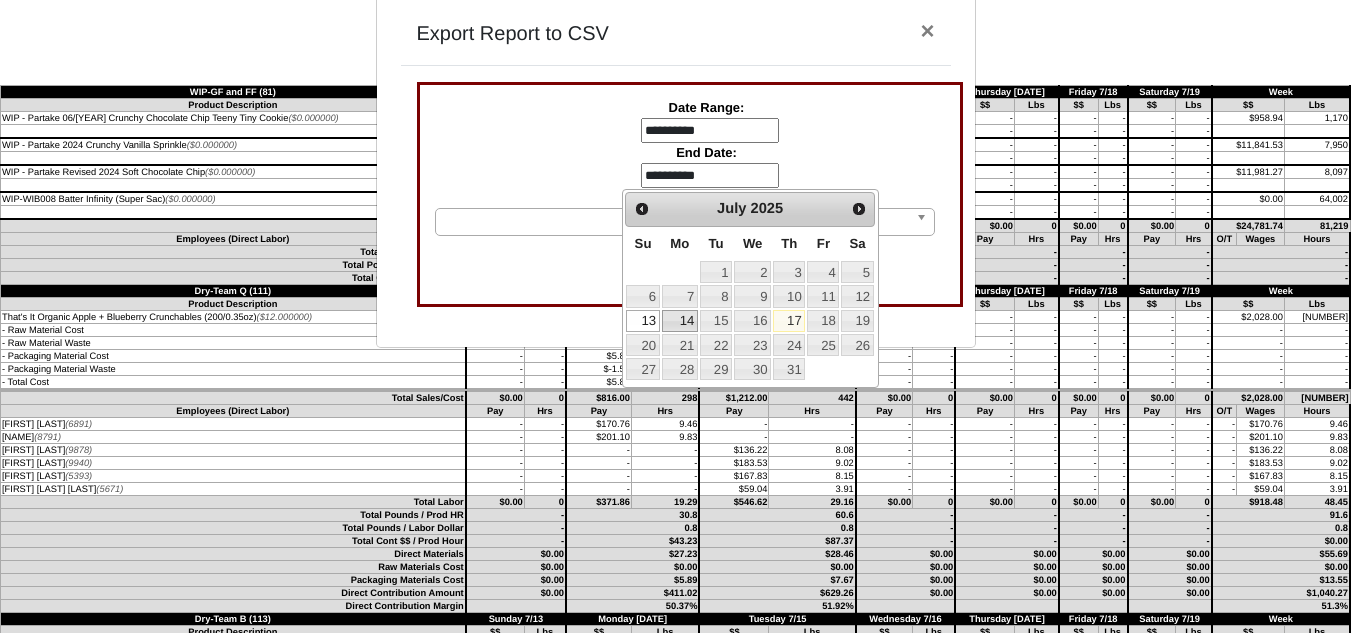 click on "14" at bounding box center [680, 321] 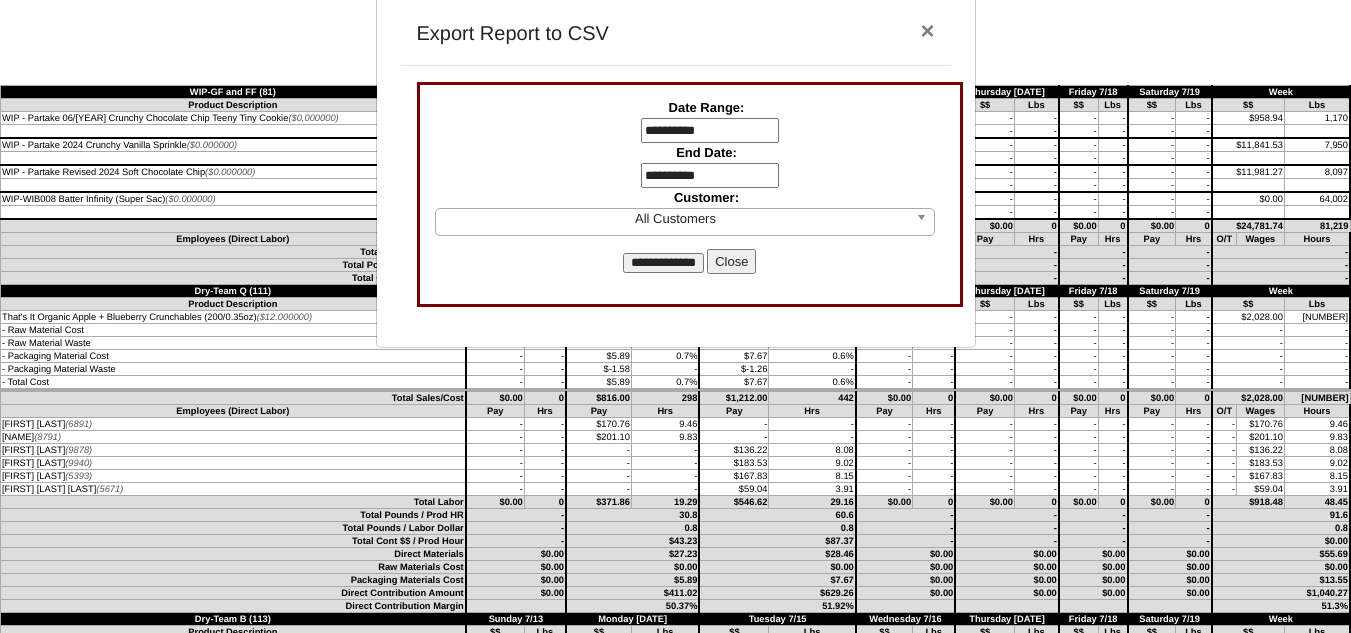 click on "**********" at bounding box center (663, 263) 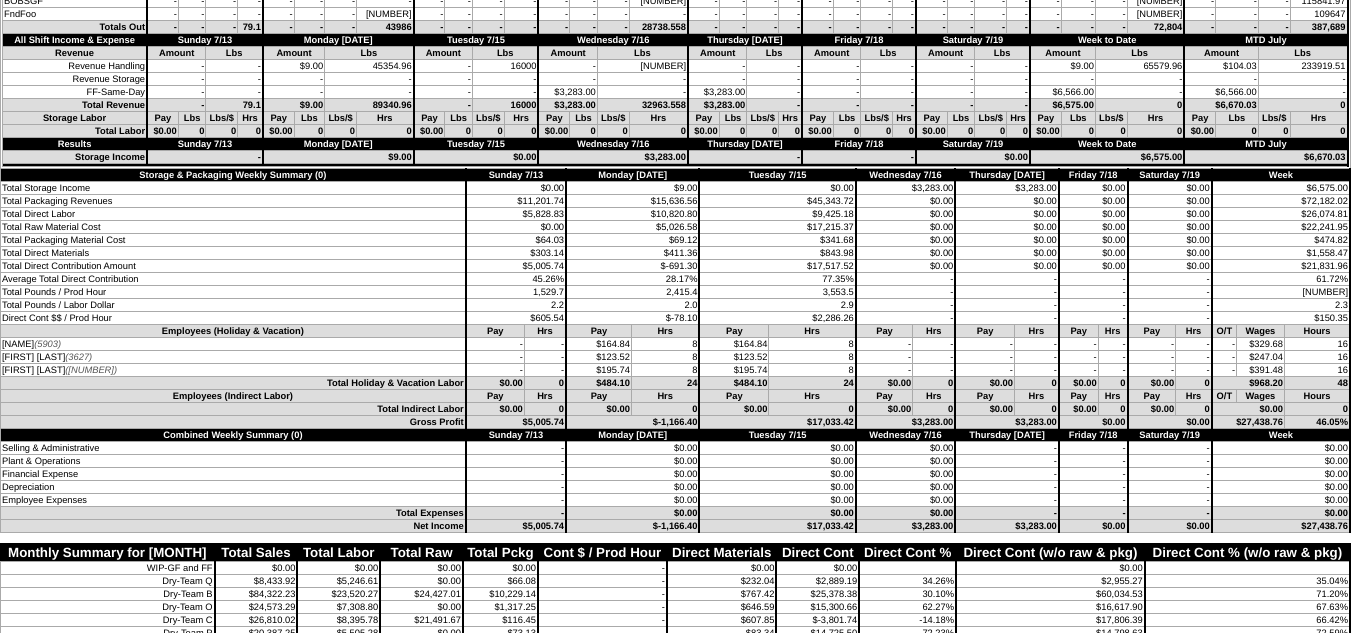 scroll, scrollTop: 5200, scrollLeft: 0, axis: vertical 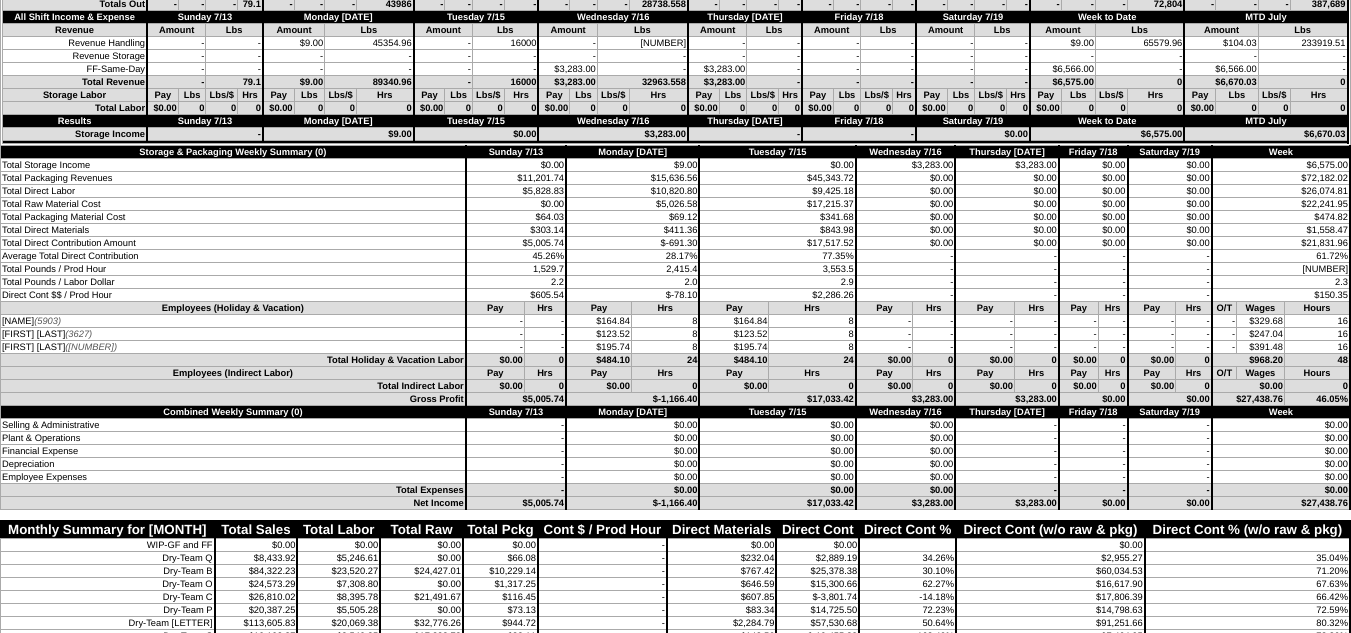 drag, startPoint x: 638, startPoint y: 167, endPoint x: 653, endPoint y: 167, distance: 15 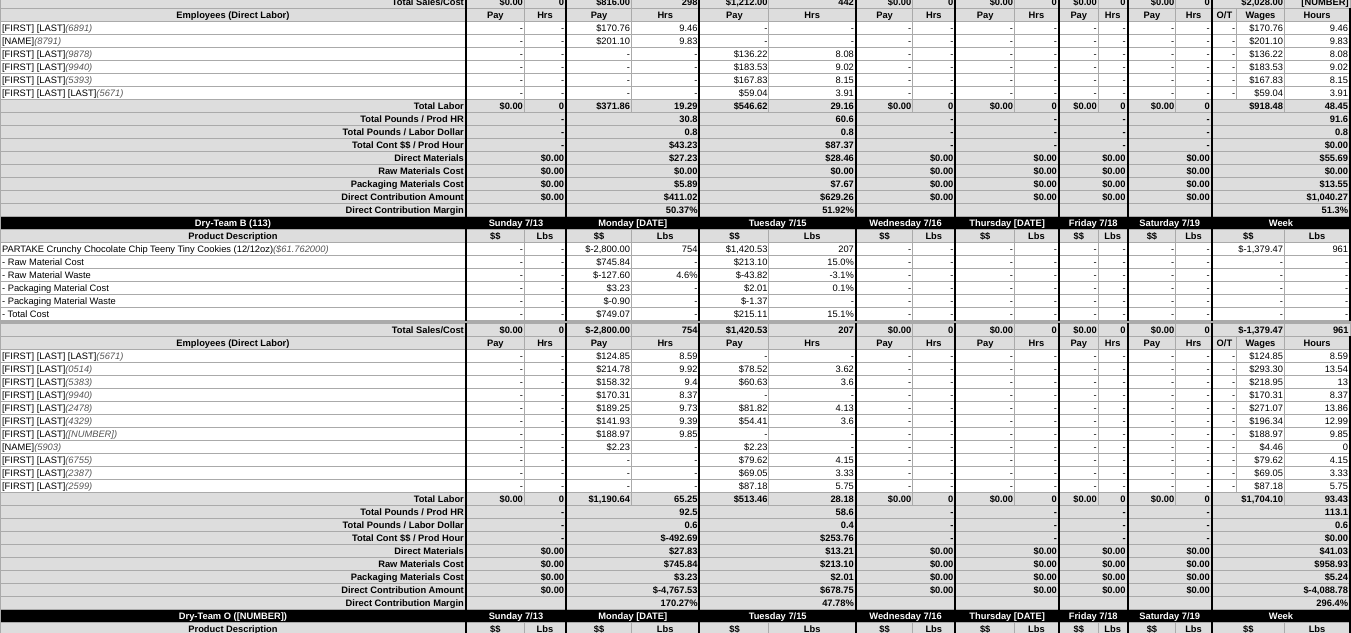 scroll, scrollTop: 500, scrollLeft: 0, axis: vertical 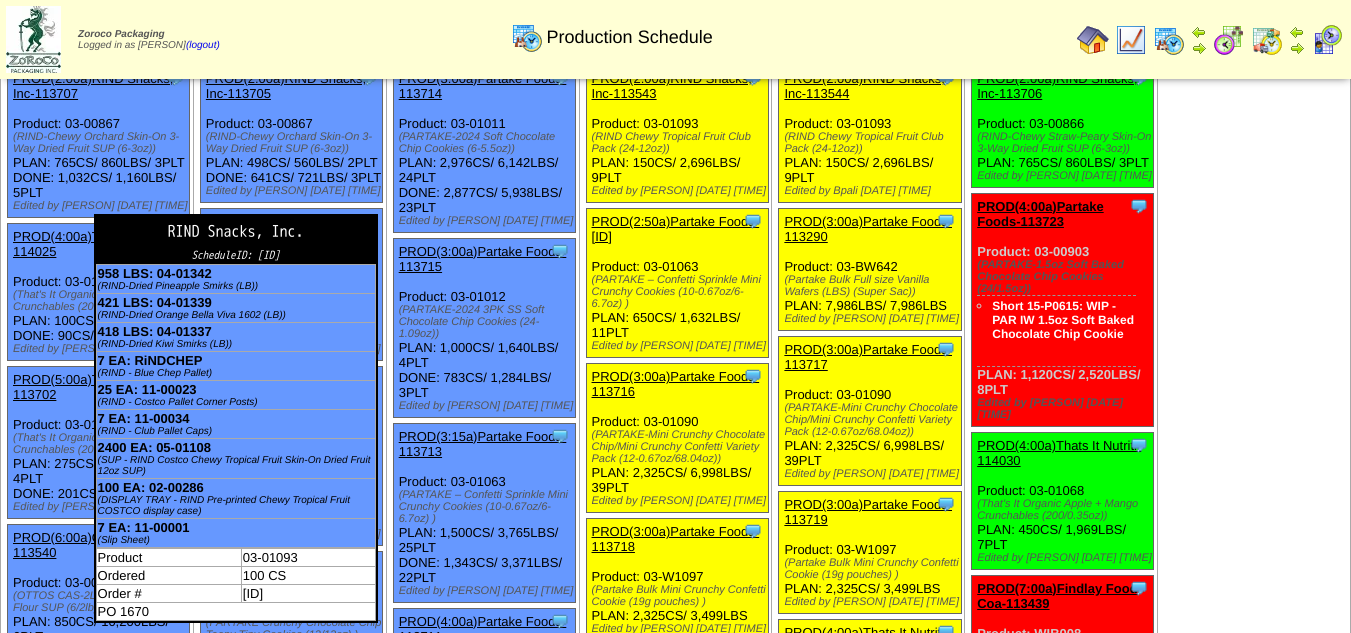 click on "RIND Snacks, Inc." at bounding box center [236, 232] 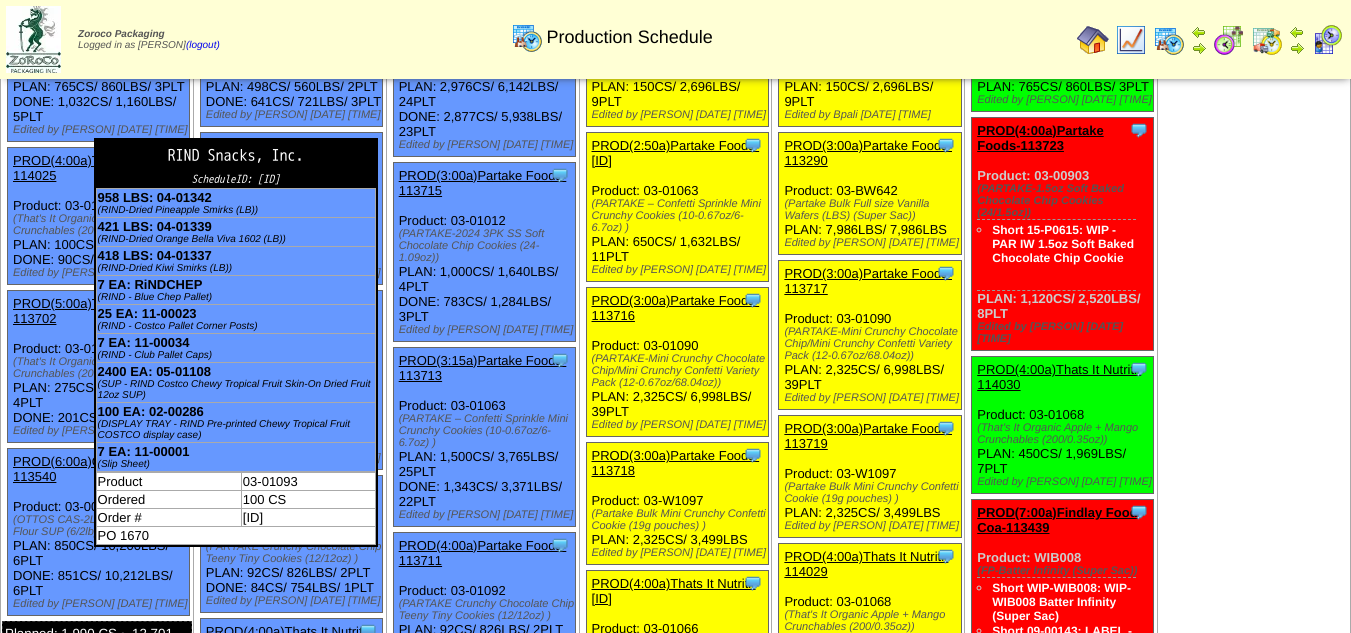 scroll, scrollTop: 200, scrollLeft: 0, axis: vertical 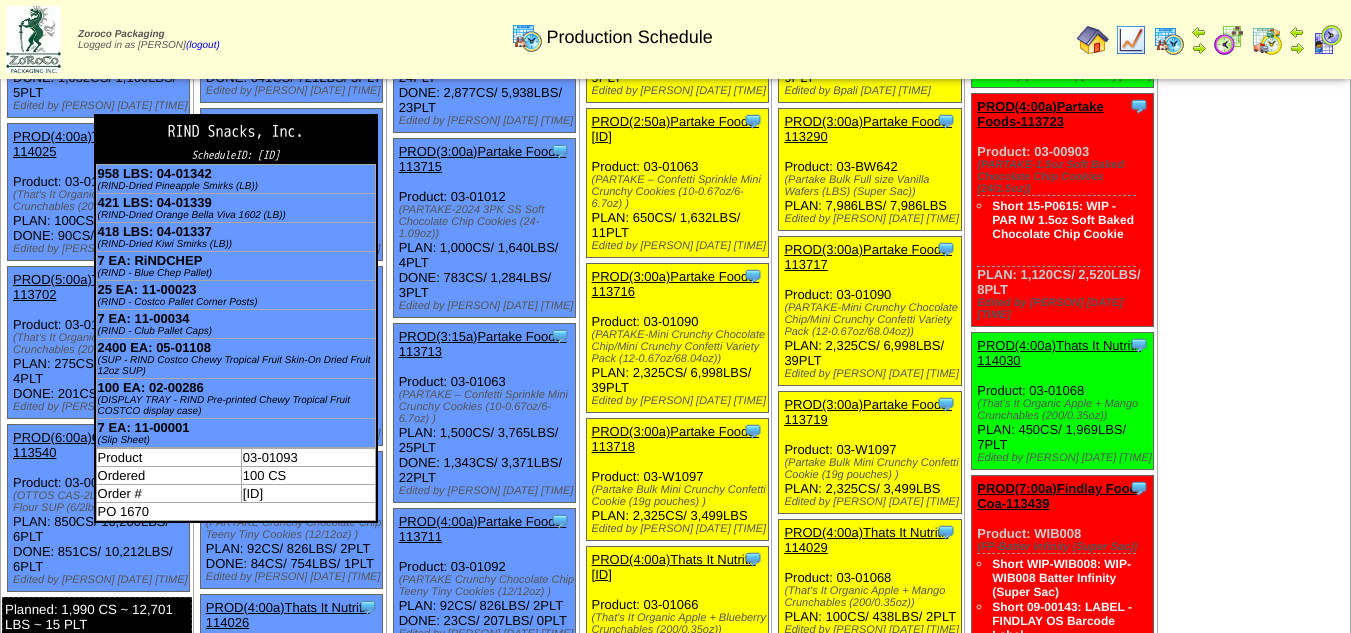 click on "RIND Snacks, Inc." at bounding box center [236, 132] 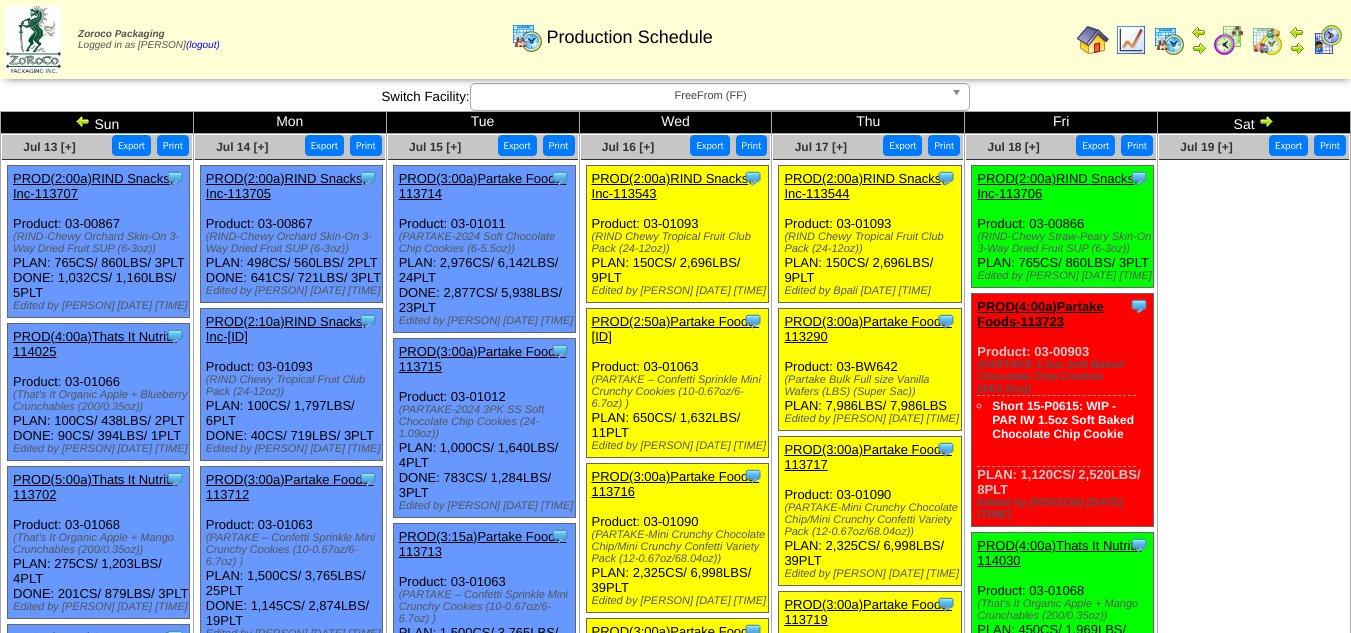 click on "PROD(2:10a)RIND Snacks, Inc-114118" at bounding box center (286, 329) 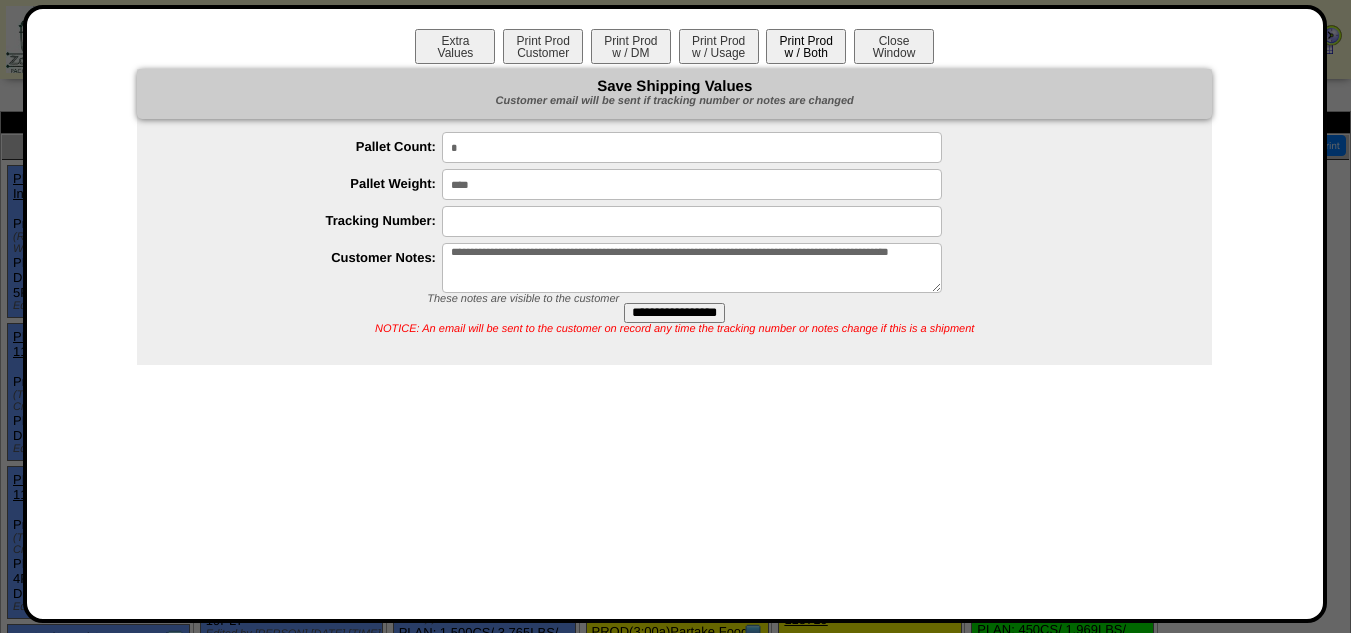 click on "Print Prod w / Both" at bounding box center (806, 46) 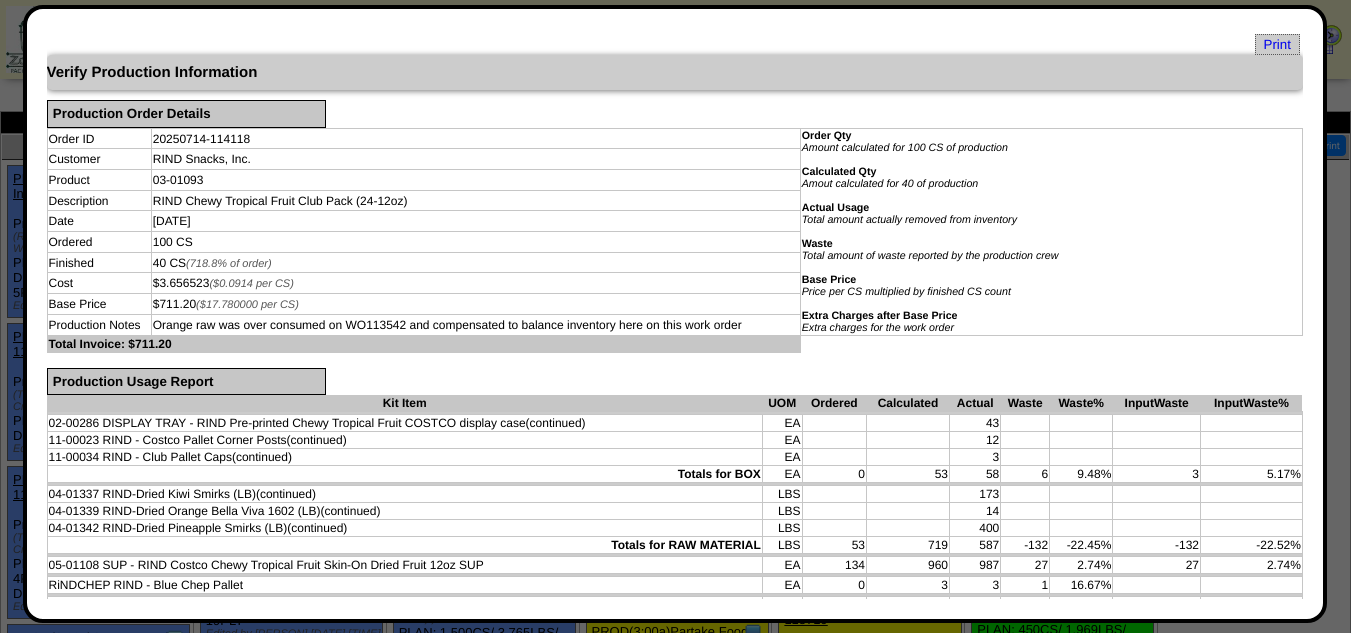 scroll, scrollTop: 0, scrollLeft: 0, axis: both 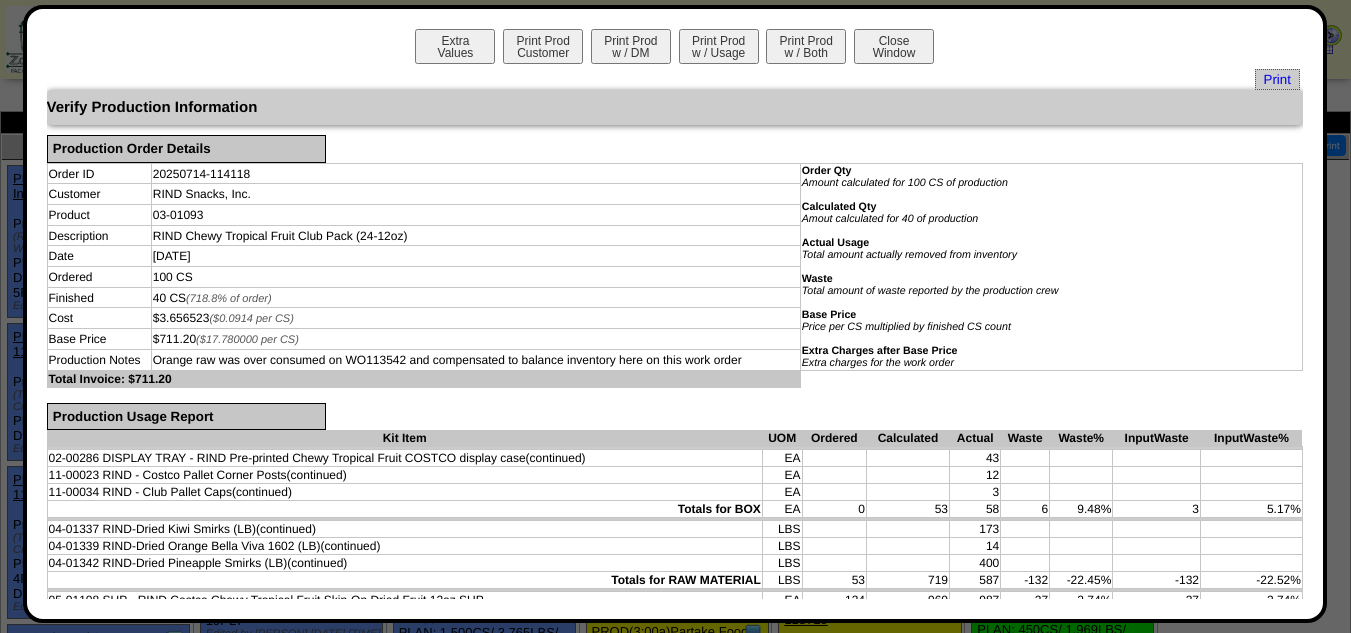 click on "Extra Values
Print Prod Customer
Print Prod w / DM
Print Prod w / Usage
Print Prod w / Both
Close Window
Print
Verify Production Information
Production Order Details
Order ID 20250714-114118
Order Qty
Amount calculated for 100 CS of production
Calculated Qty
Amout calculated for 40  of production
Waste UOM" at bounding box center [675, 314] 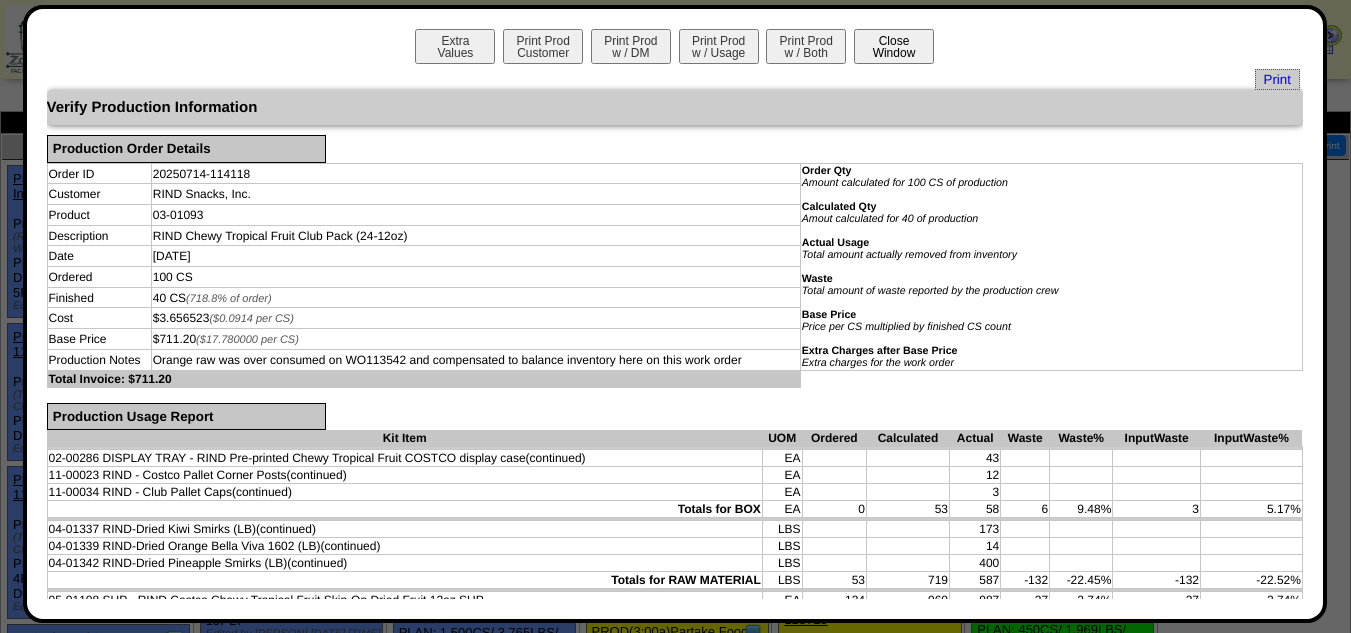 click on "Close Window" at bounding box center [894, 46] 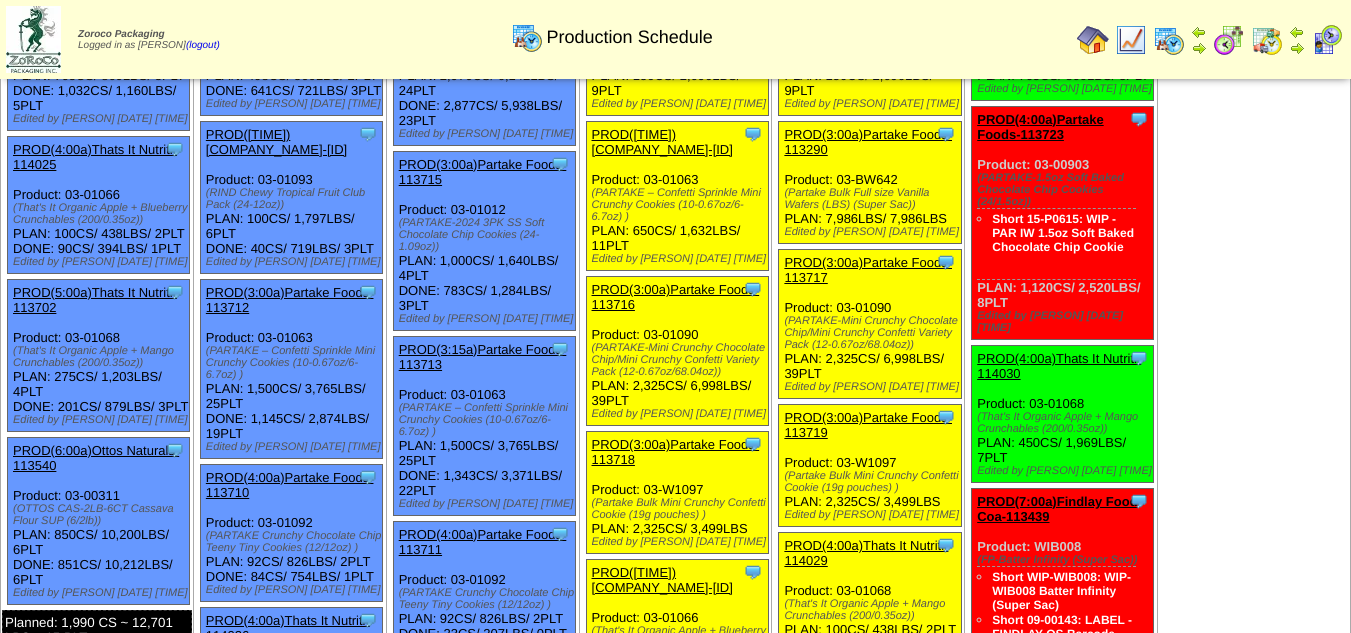 scroll, scrollTop: 0, scrollLeft: 0, axis: both 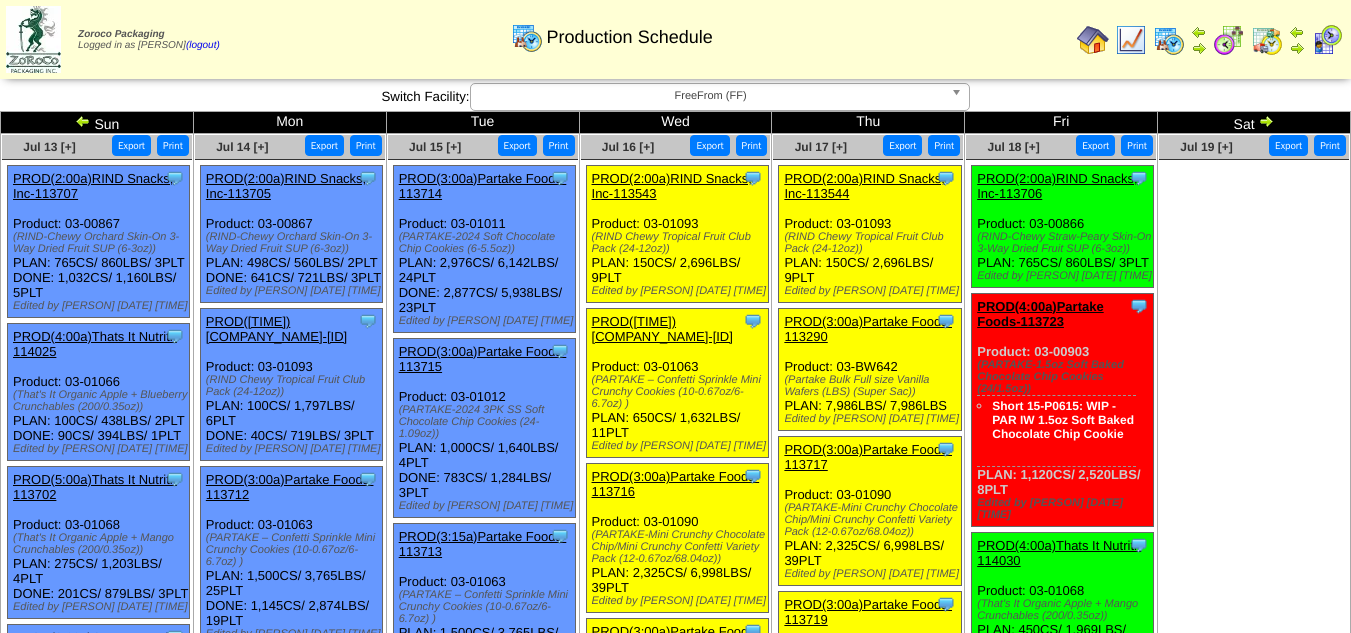 click on "FreeFrom (FF)" at bounding box center [711, 96] 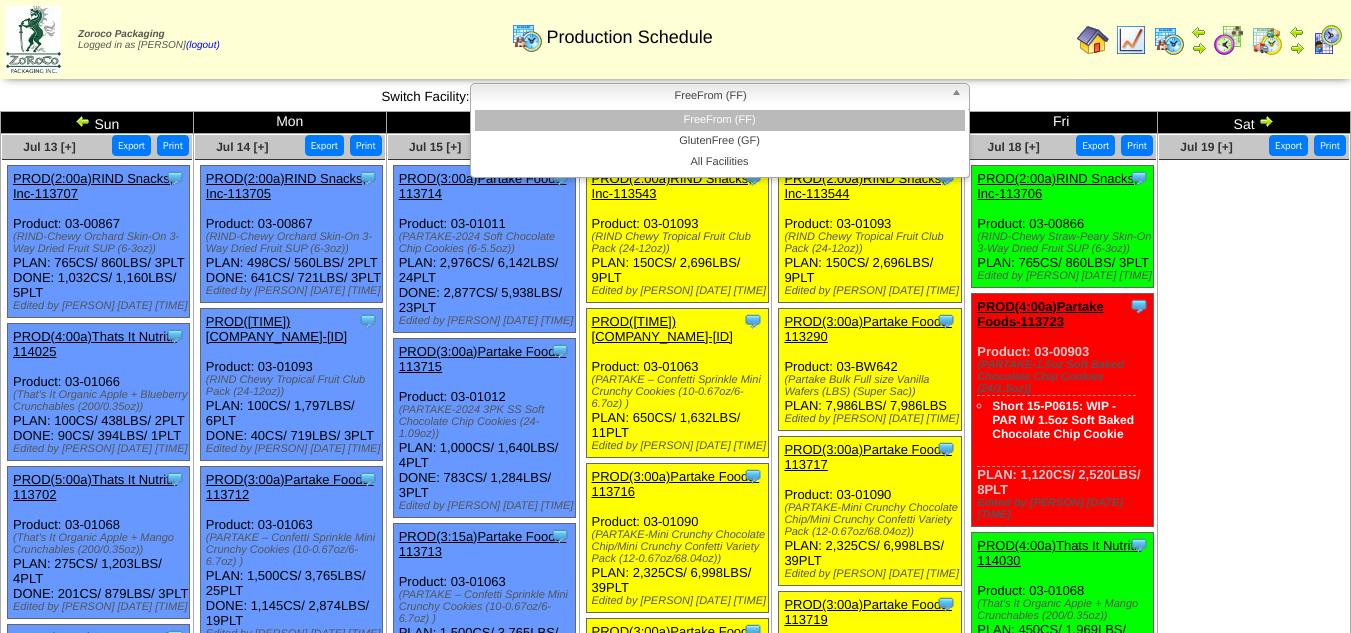 click on "FreeFrom (FF)" at bounding box center (720, 120) 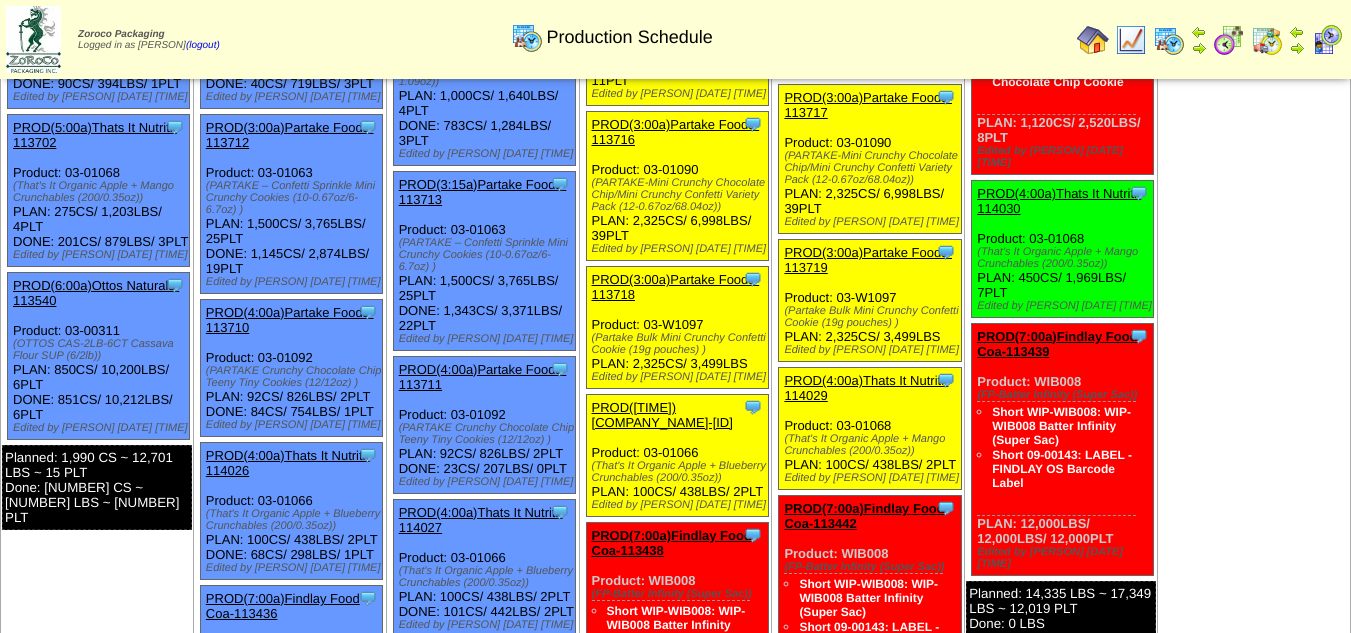 scroll, scrollTop: 400, scrollLeft: 0, axis: vertical 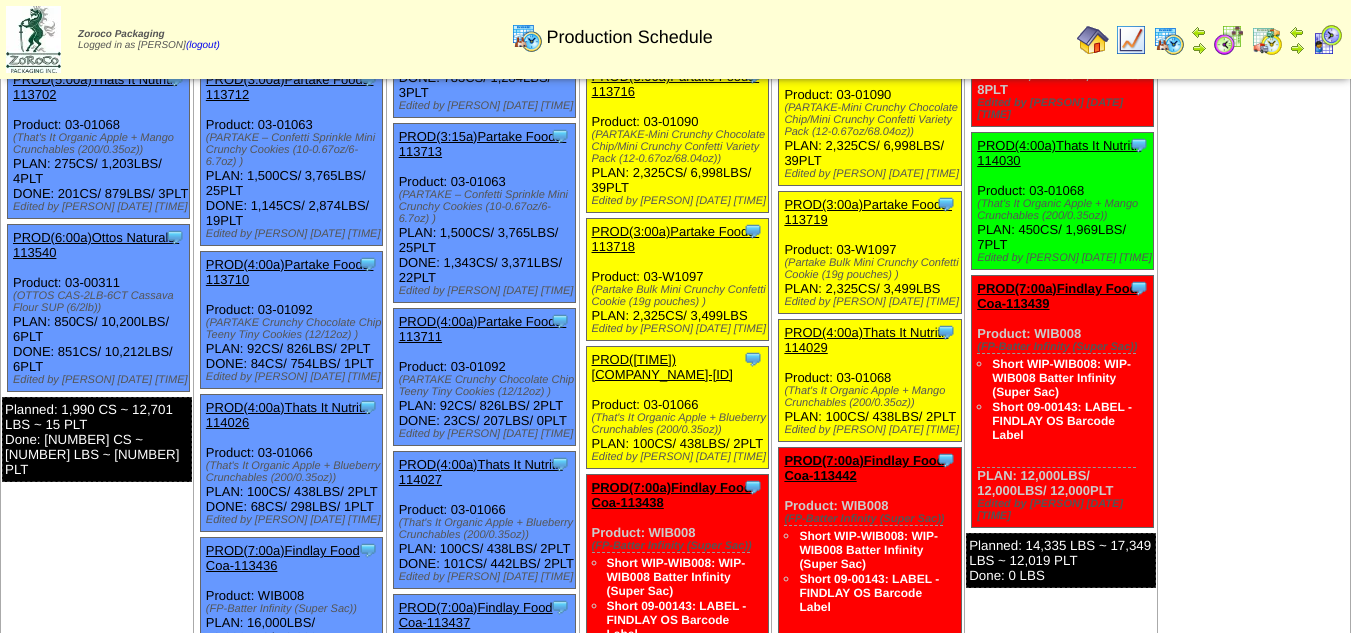 click on "PROD(4:00a)Partake Foods-113710" at bounding box center (290, 272) 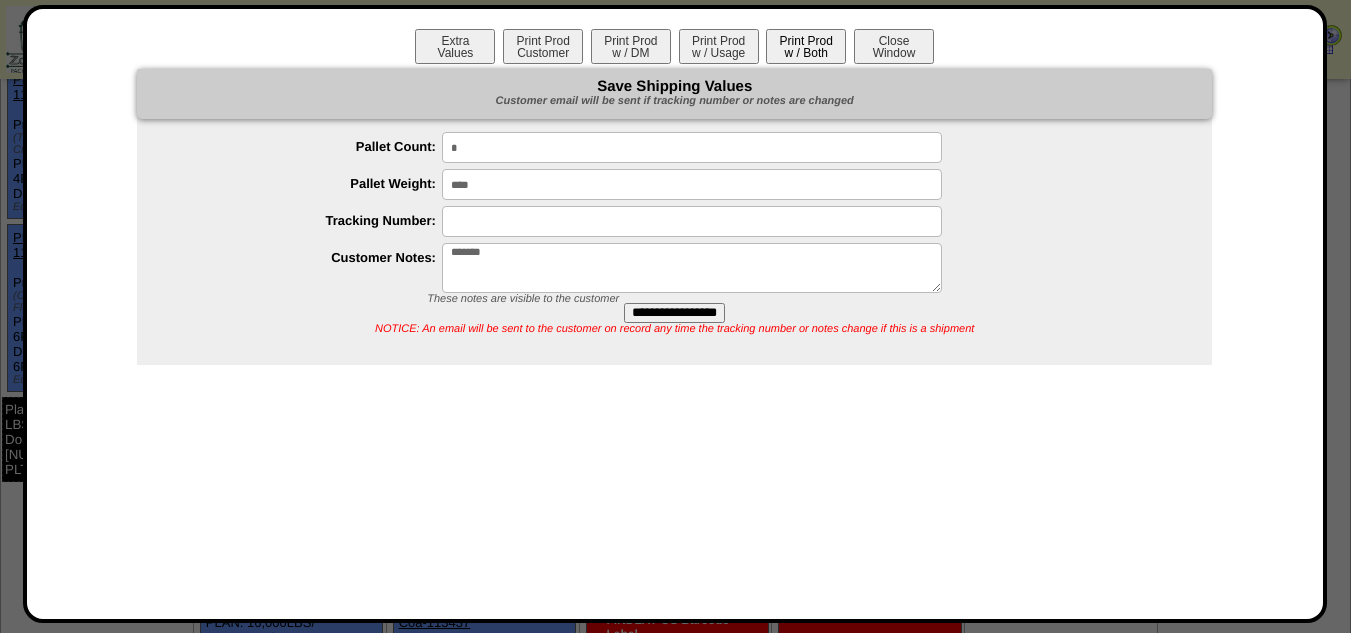 click on "Print Prod w / Both" at bounding box center (806, 46) 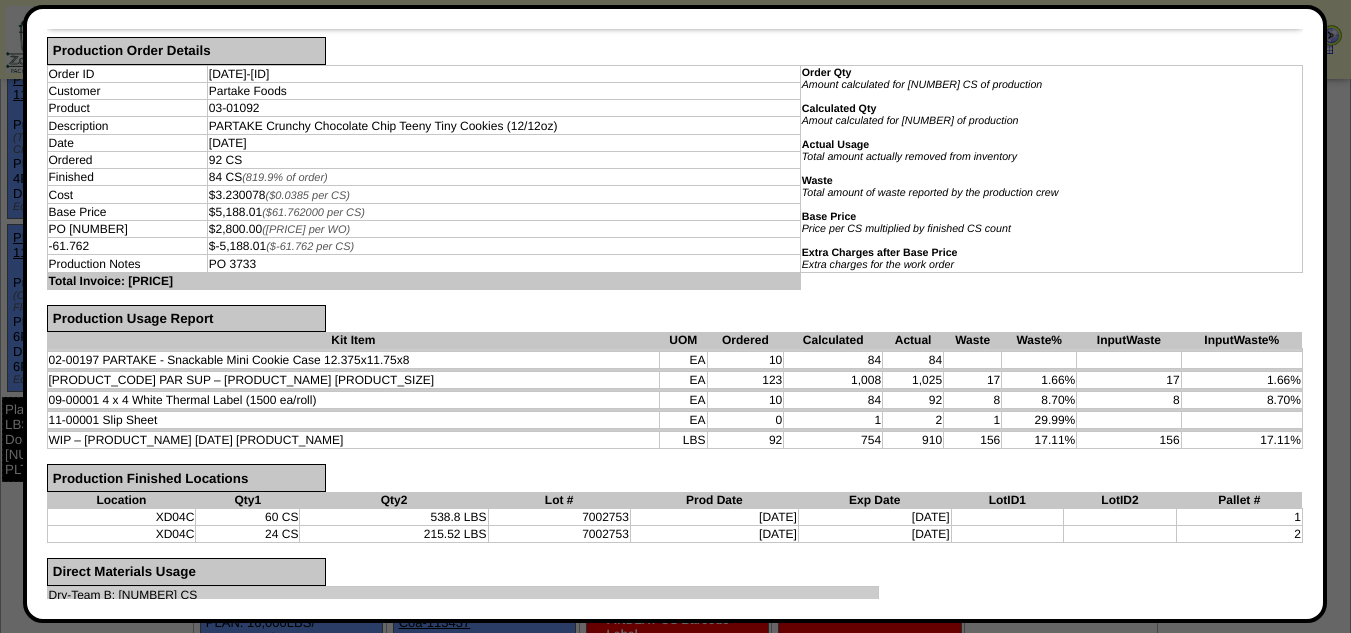scroll, scrollTop: 0, scrollLeft: 0, axis: both 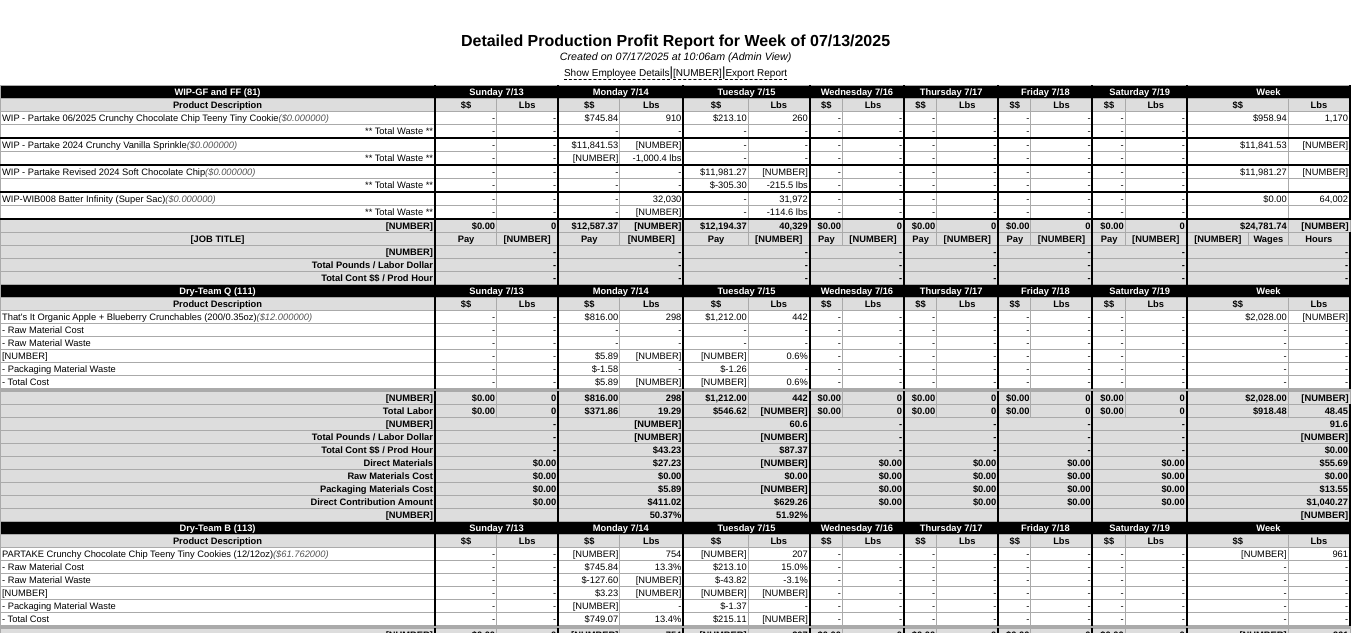 click on "Show Employee Details  |  Show Blend Details  |
Export Report" at bounding box center (675, 74) 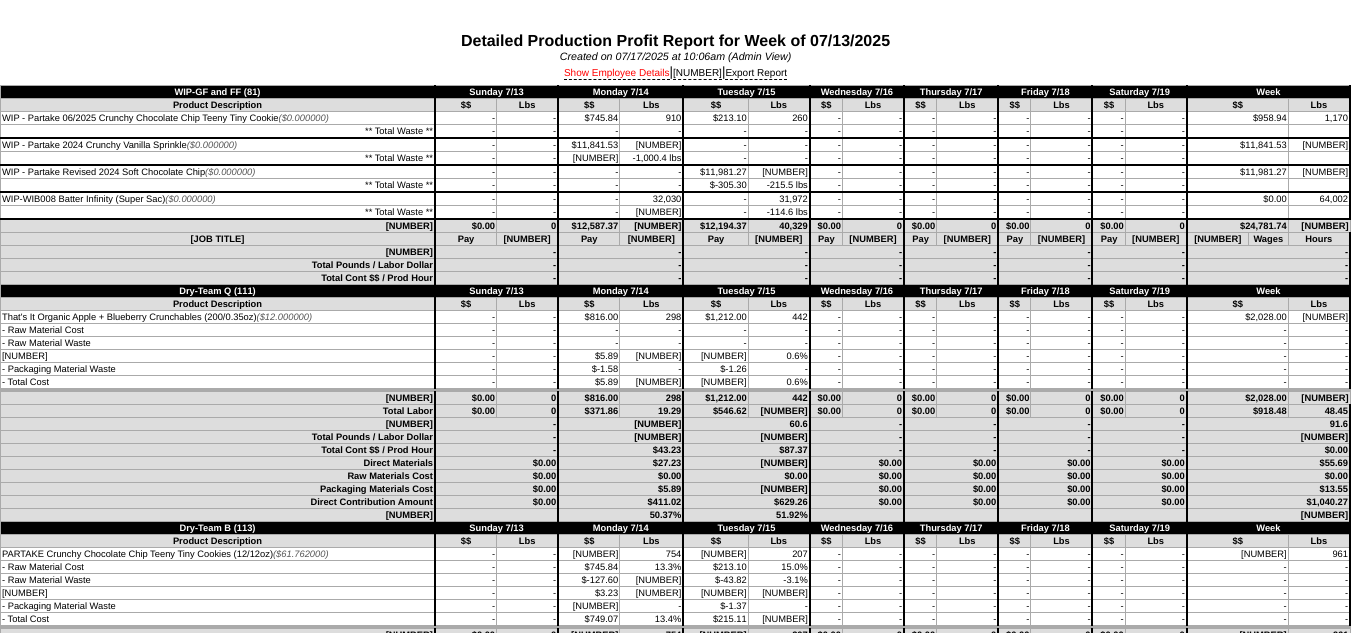 click on "Show Employee Details" at bounding box center [617, 74] 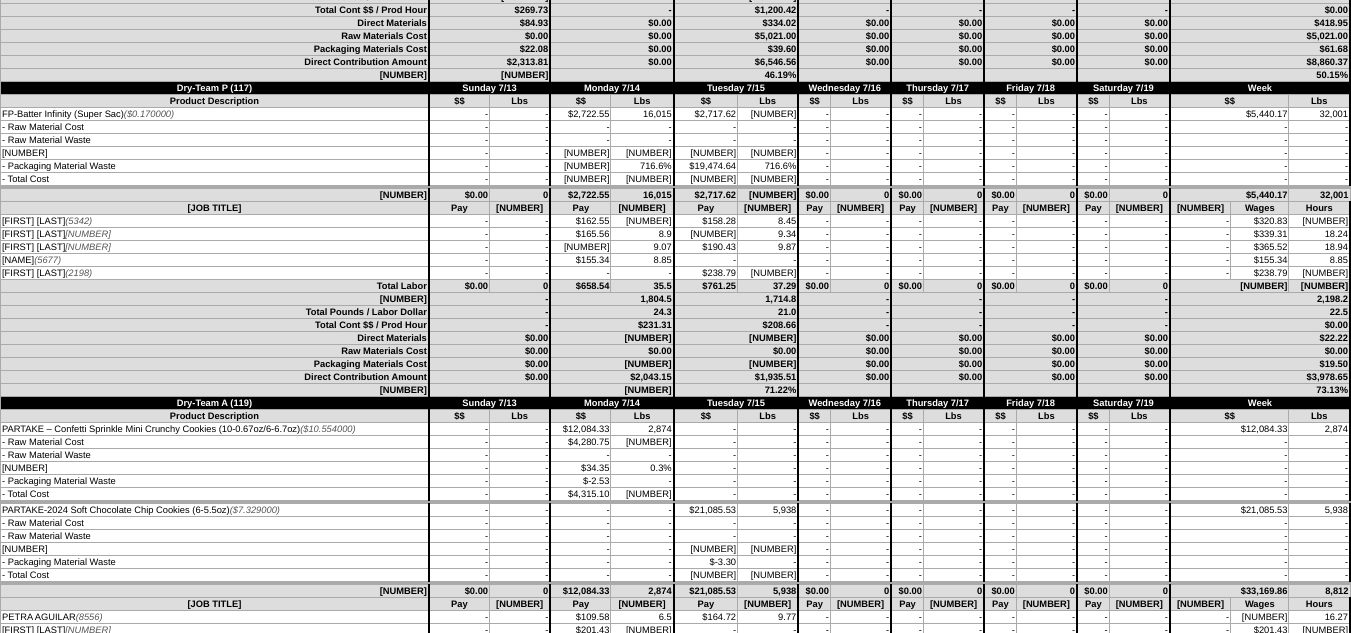 scroll, scrollTop: 2000, scrollLeft: 0, axis: vertical 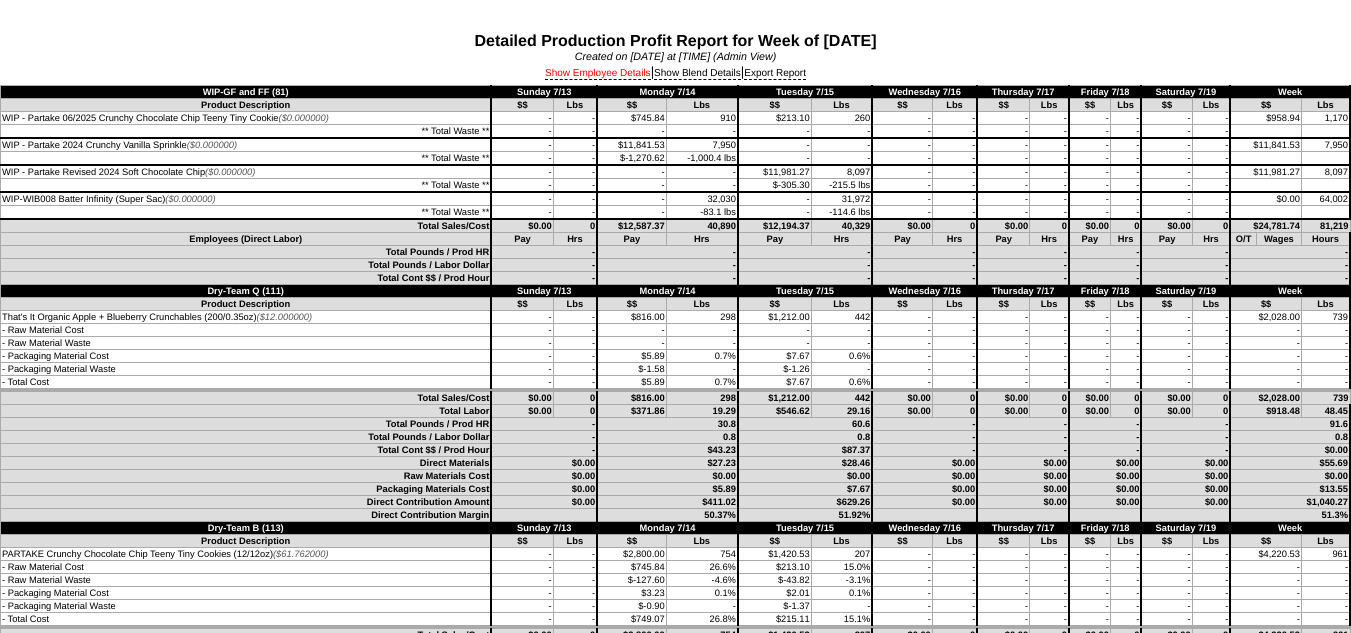 click on "Show Employee Details" at bounding box center [598, 74] 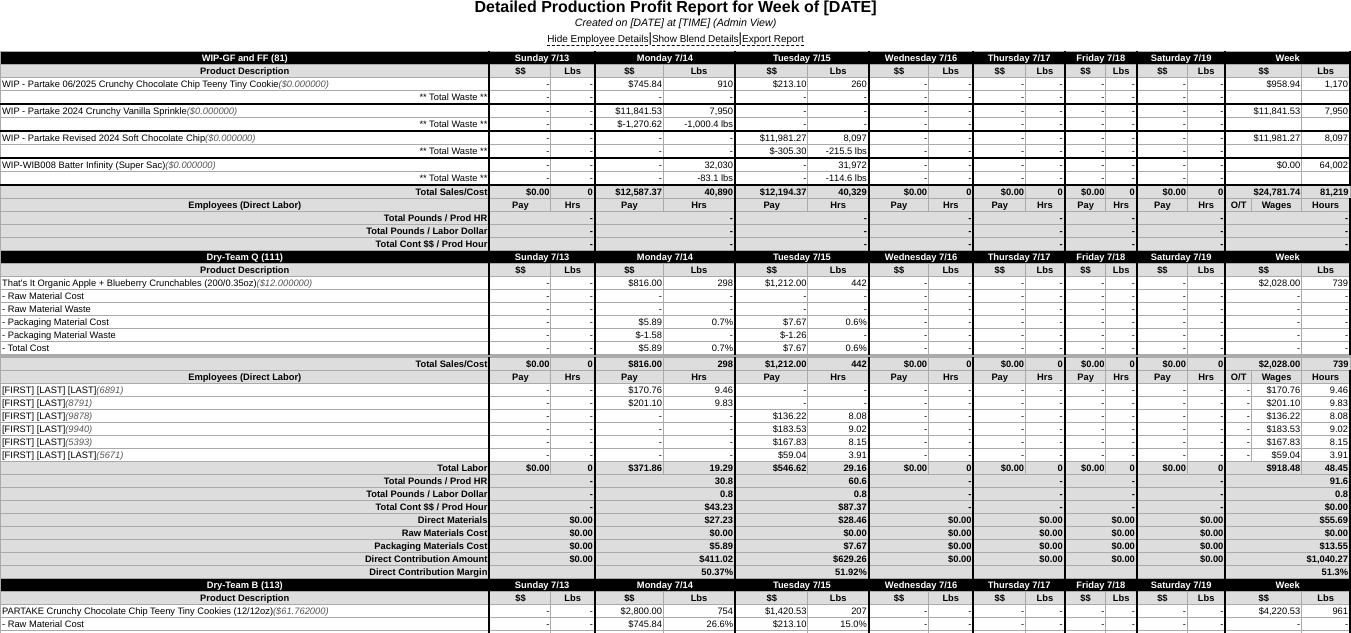 scroll, scrollTop: 0, scrollLeft: 0, axis: both 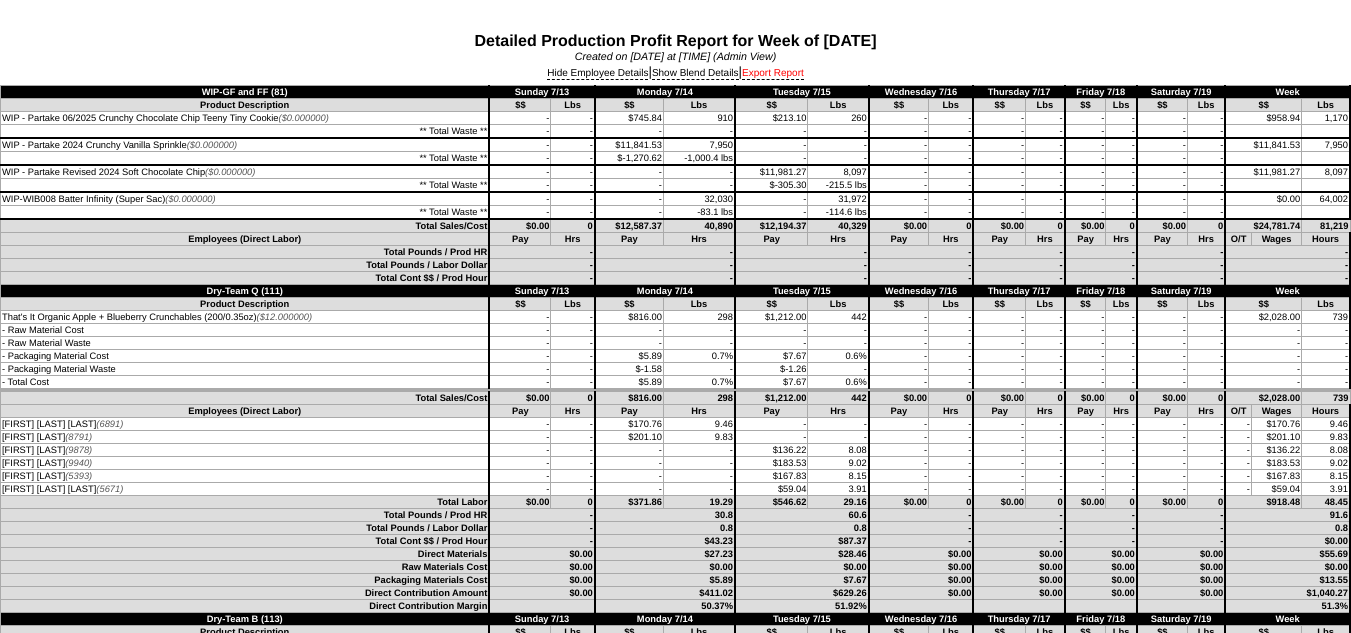 click on "Export Report" at bounding box center (773, 74) 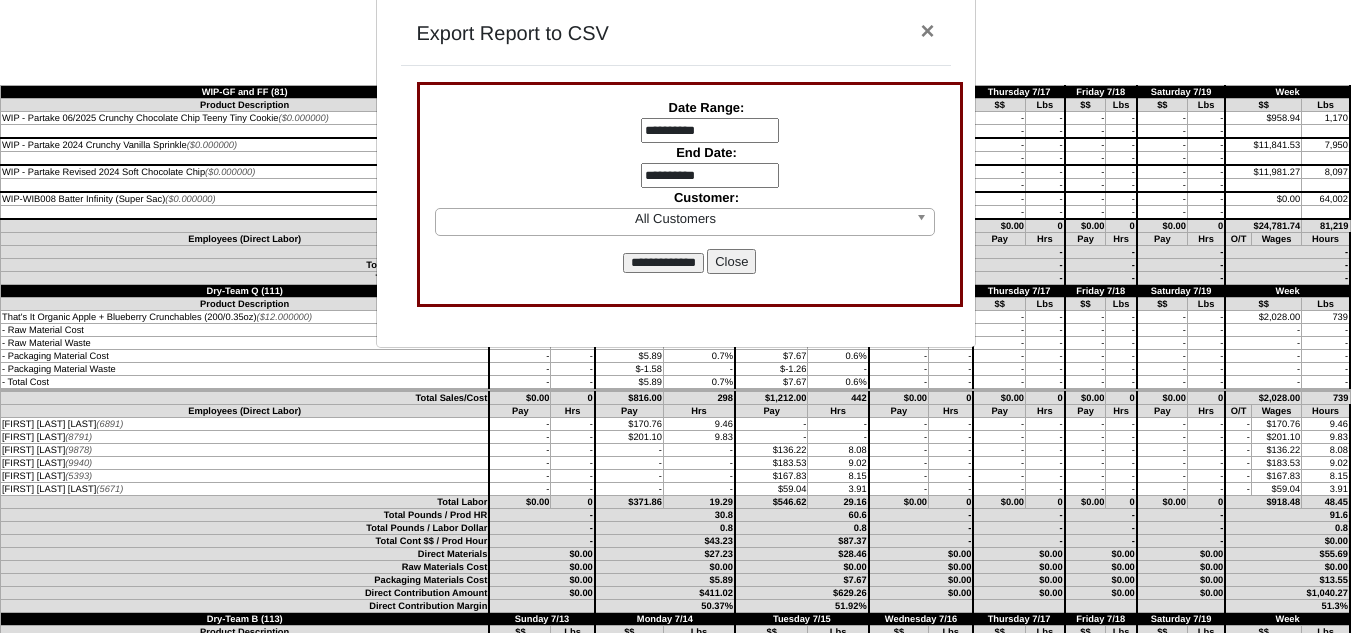 click on "**********" at bounding box center [710, 131] 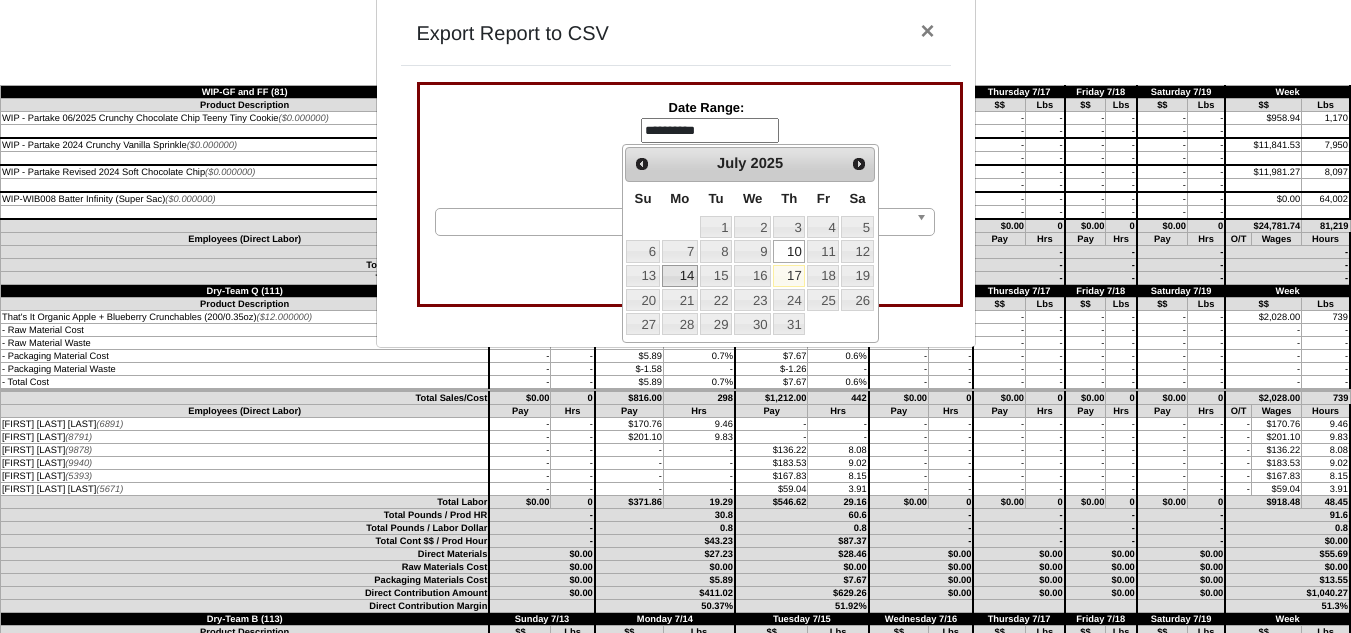 click on "14" at bounding box center [680, 276] 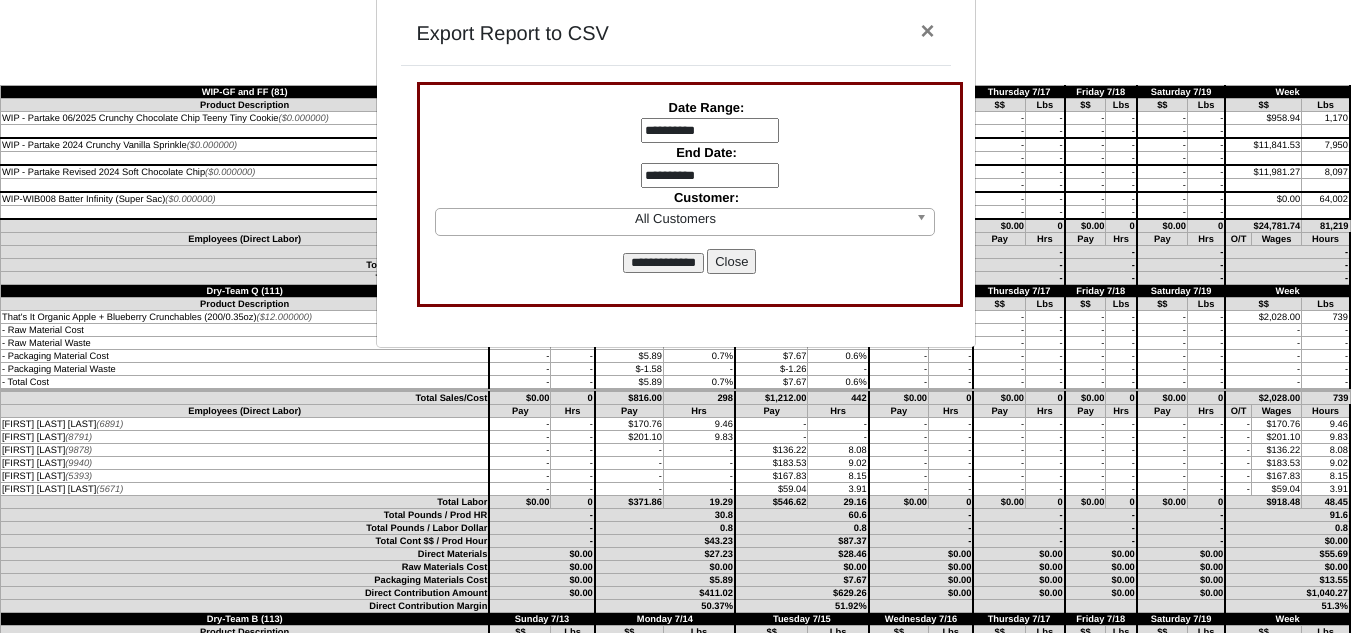 click on "**********" at bounding box center [710, 176] 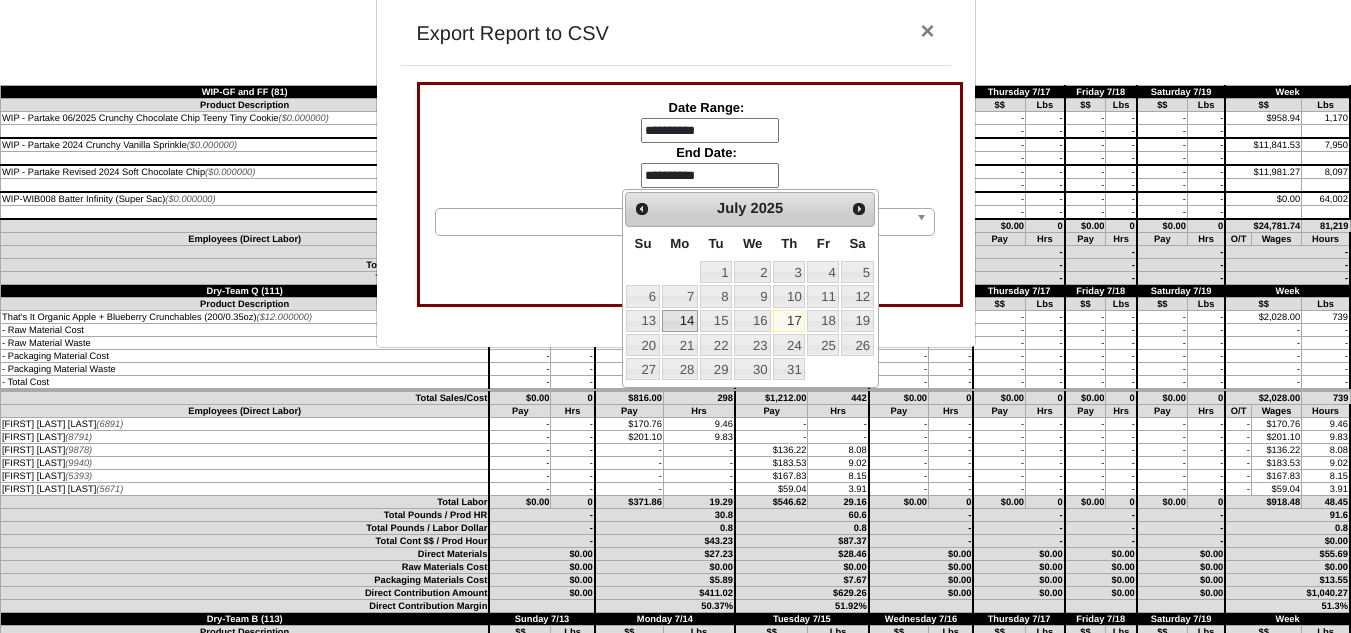 drag, startPoint x: 690, startPoint y: 316, endPoint x: 689, endPoint y: 288, distance: 28.01785 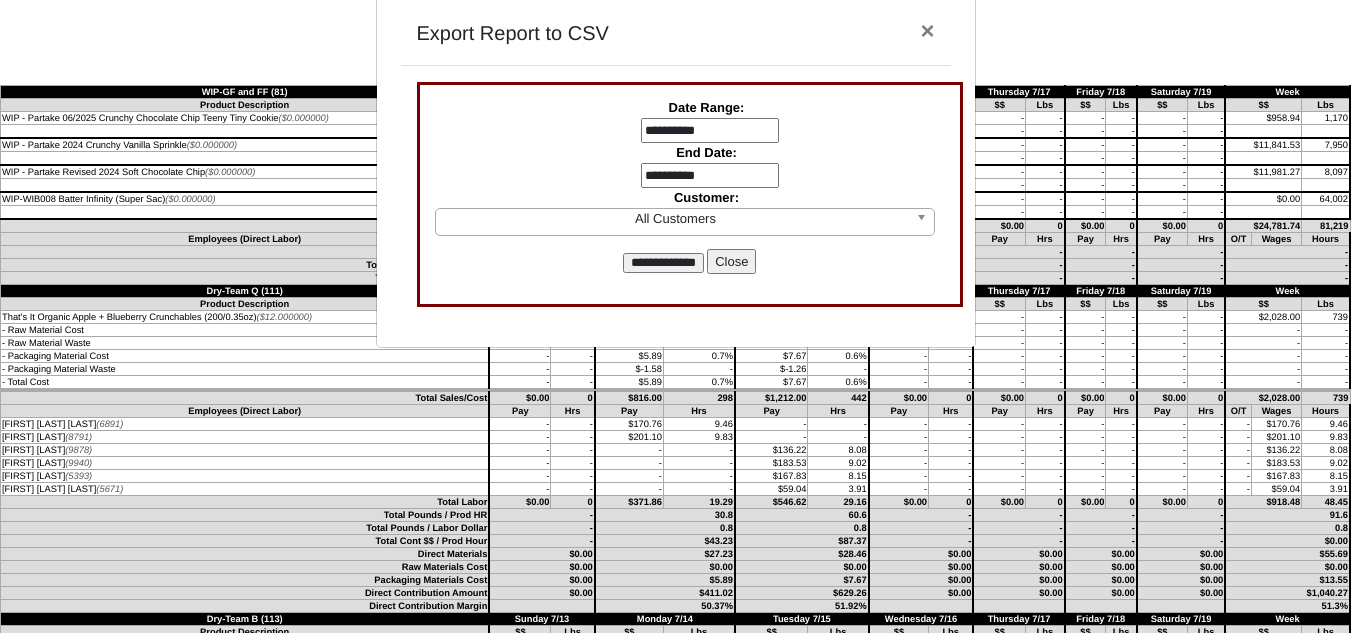 click on "**********" at bounding box center [663, 263] 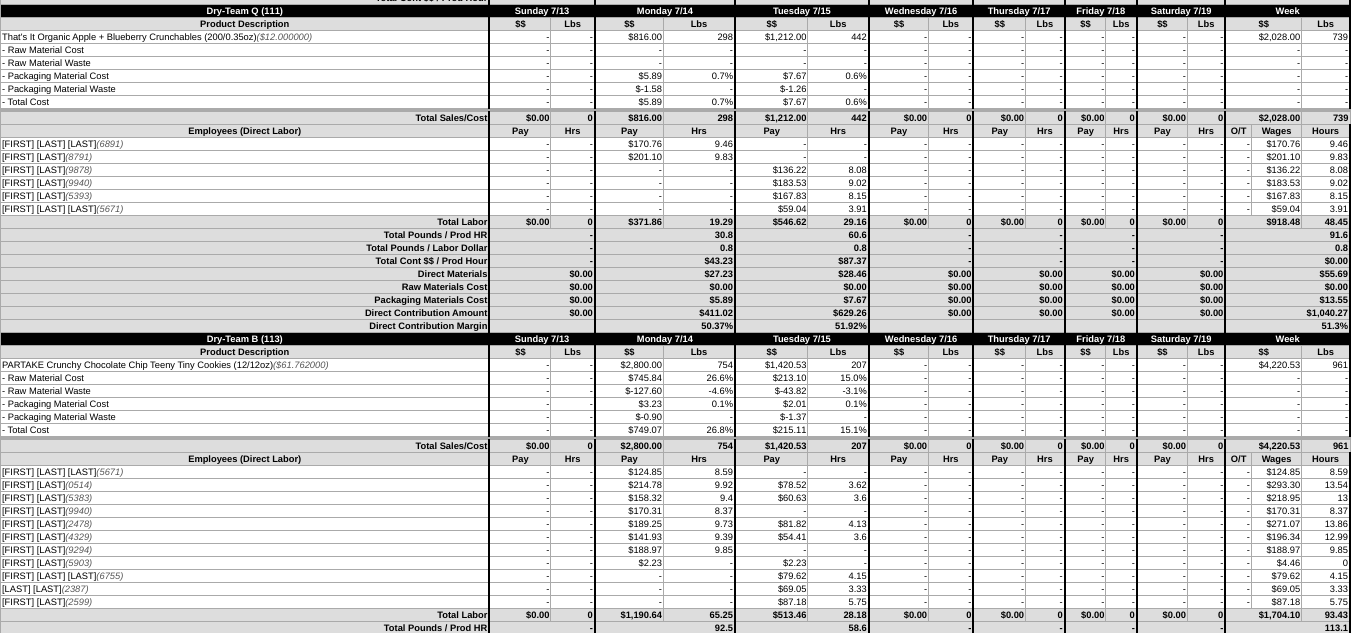 scroll, scrollTop: 0, scrollLeft: 0, axis: both 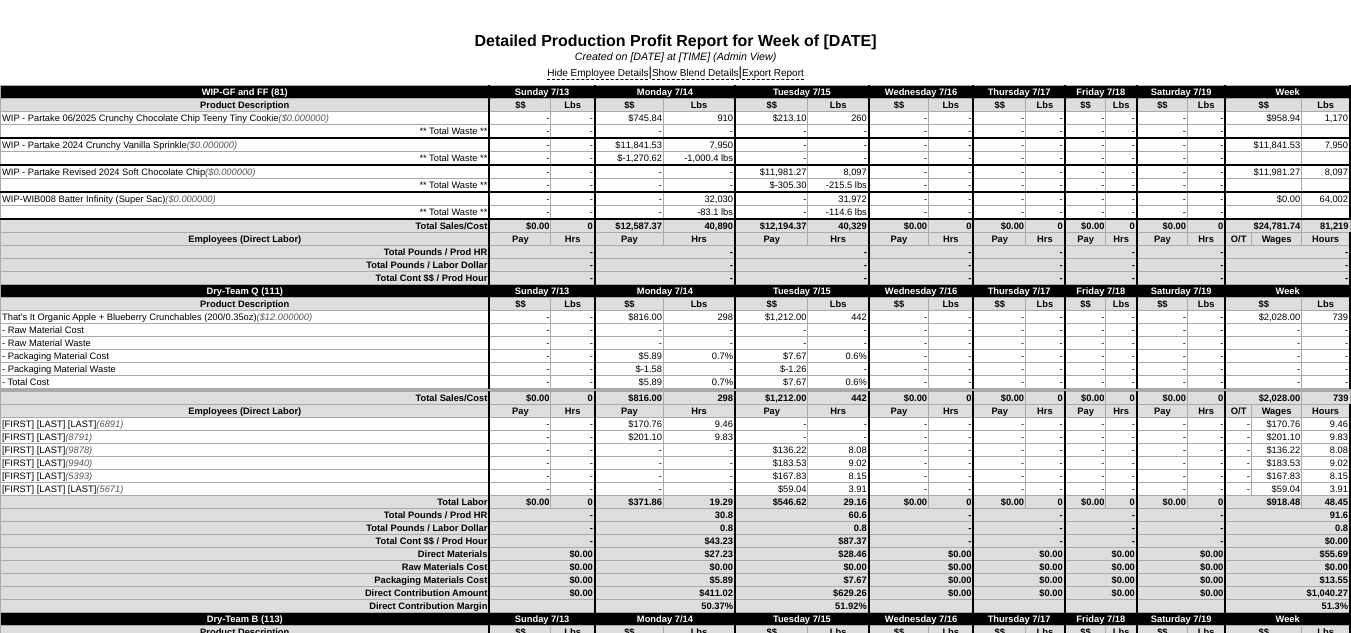 drag, startPoint x: 672, startPoint y: 427, endPoint x: 688, endPoint y: 415, distance: 20 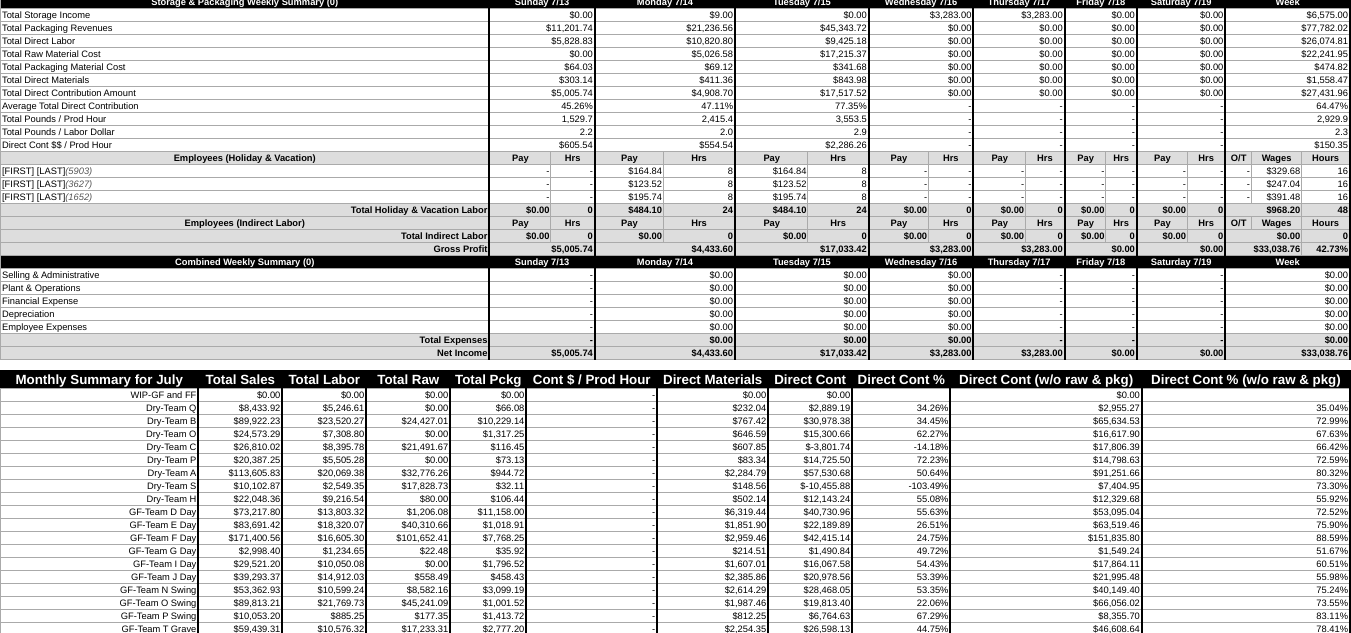 scroll, scrollTop: 5200, scrollLeft: 0, axis: vertical 